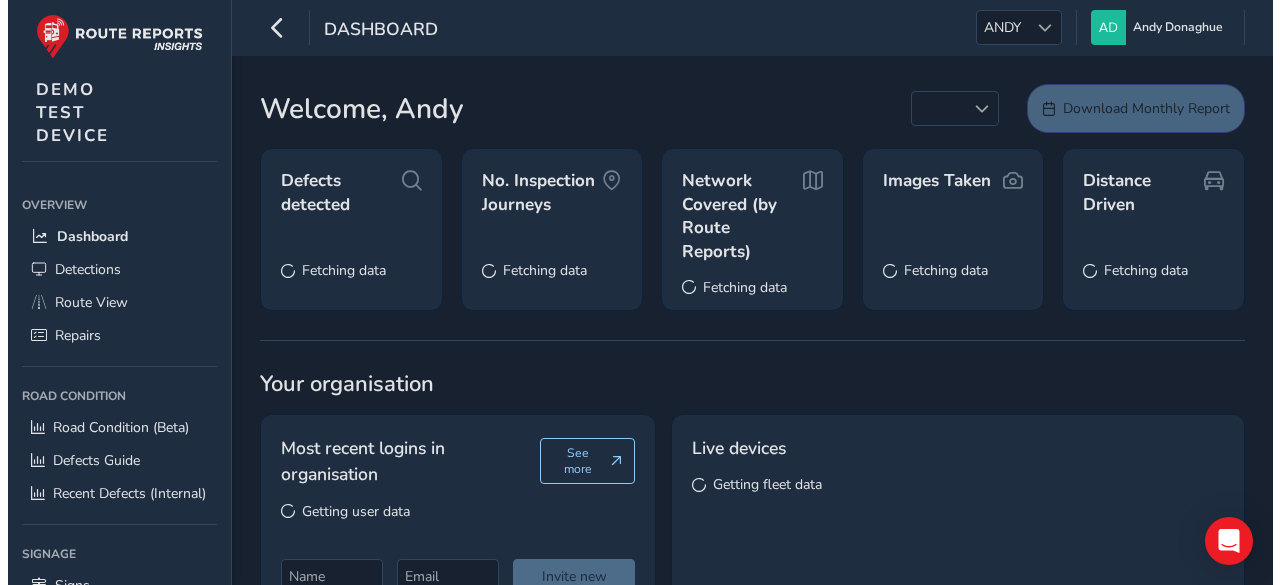 scroll, scrollTop: 0, scrollLeft: 0, axis: both 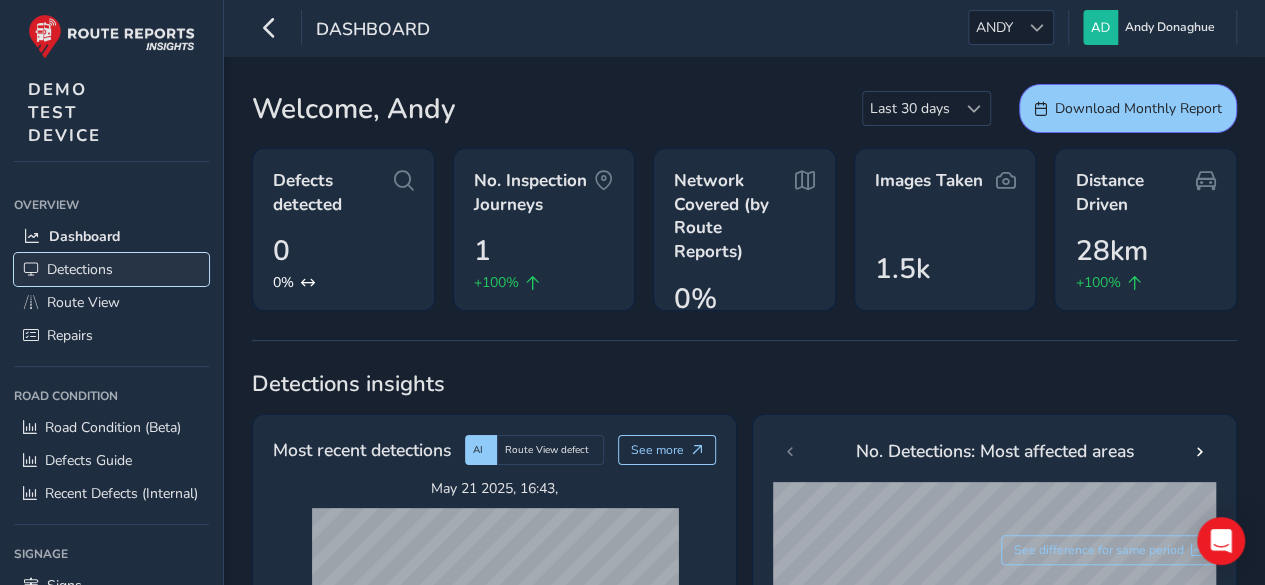 click on "Detections" at bounding box center [80, 269] 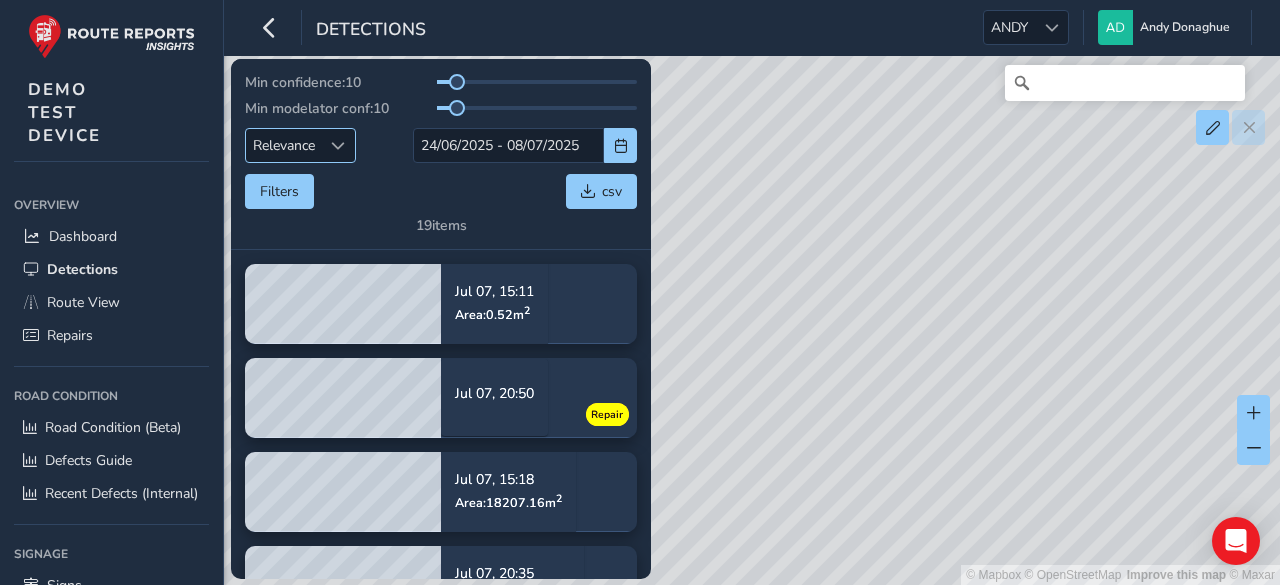 click at bounding box center (338, 146) 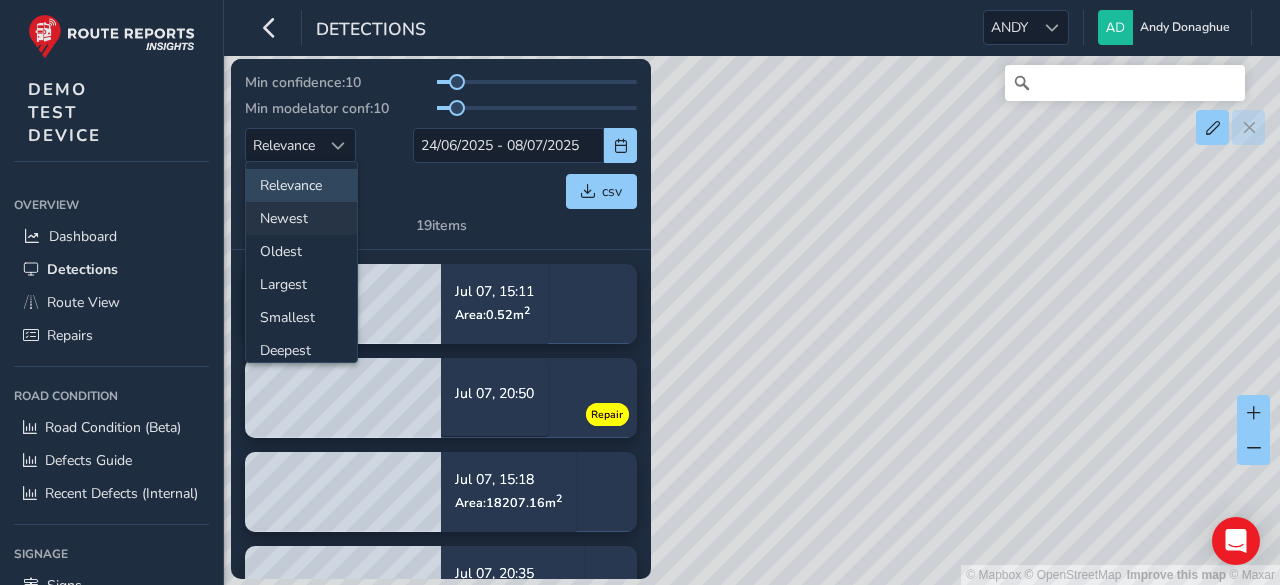 click on "Newest" at bounding box center (301, 218) 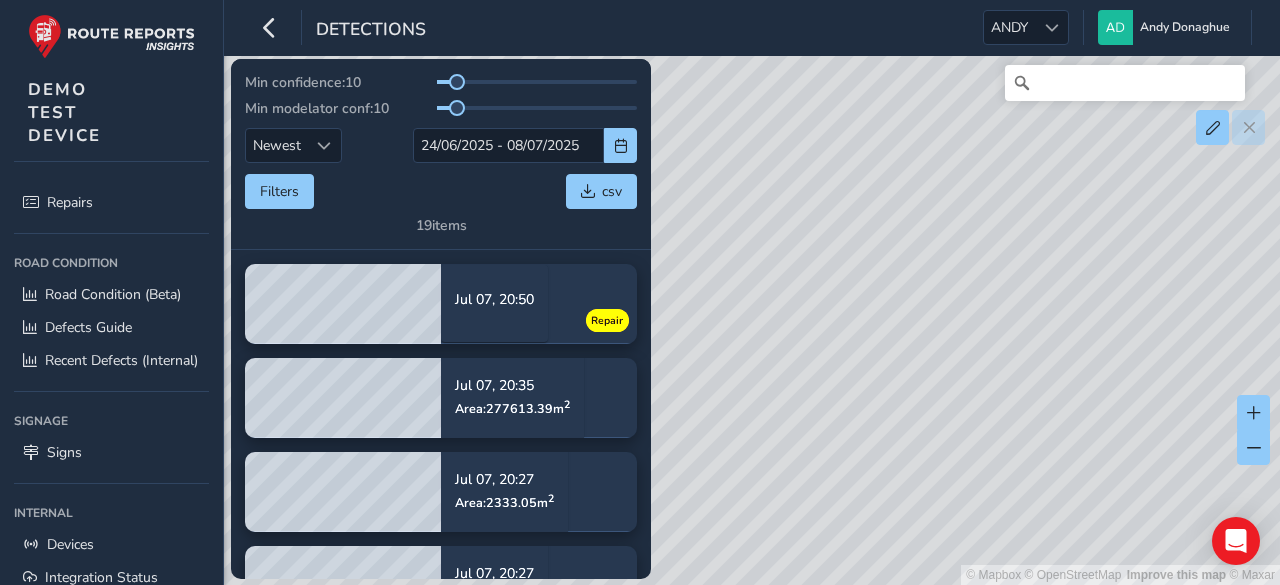 scroll, scrollTop: 200, scrollLeft: 0, axis: vertical 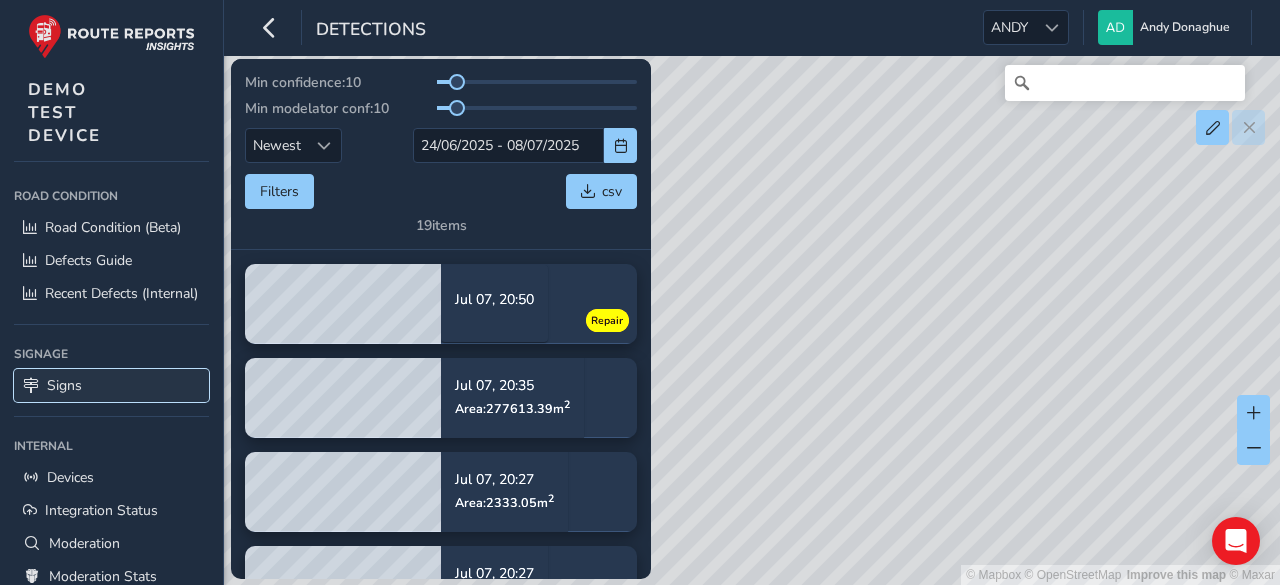 click on "Signs" at bounding box center [64, 385] 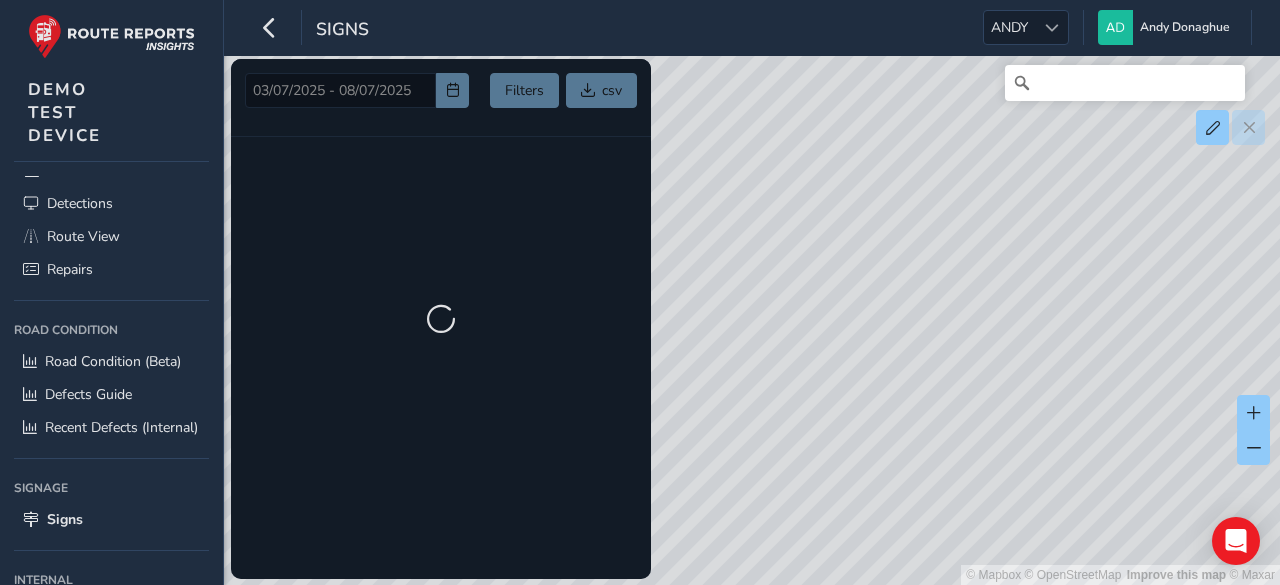 scroll, scrollTop: 0, scrollLeft: 0, axis: both 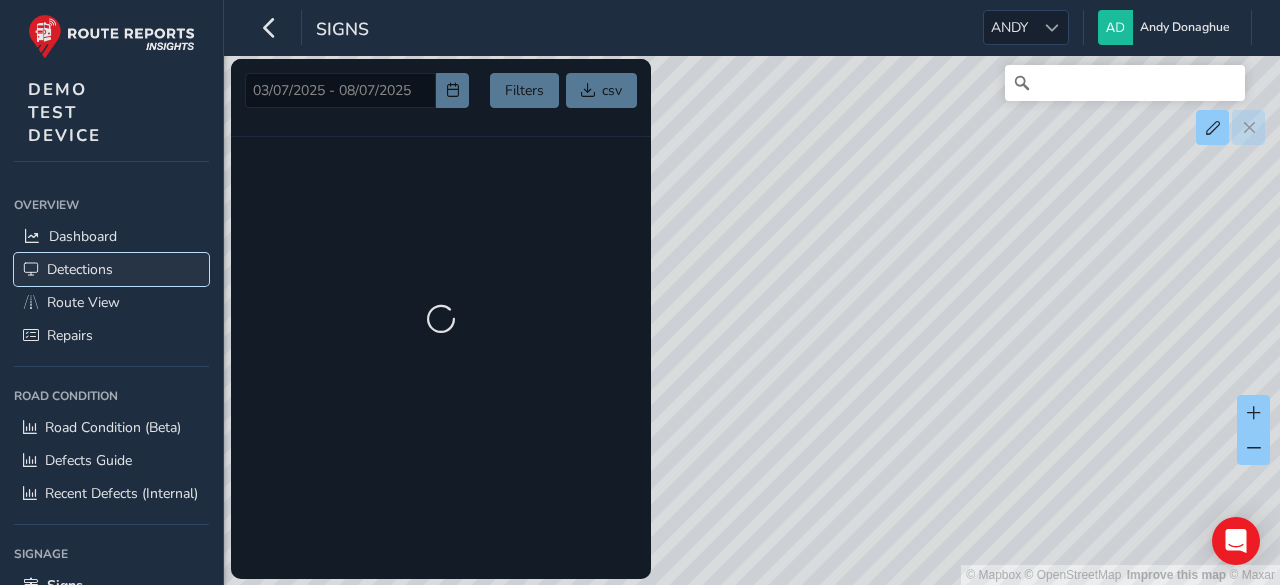 click on "Detections" at bounding box center (80, 269) 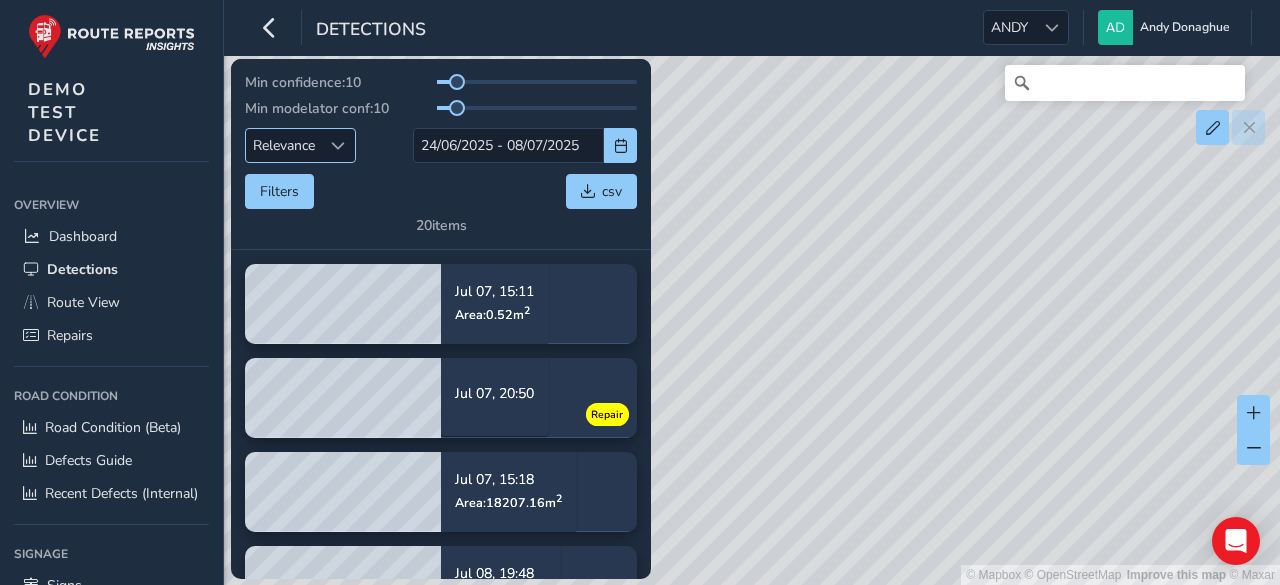 click at bounding box center [338, 146] 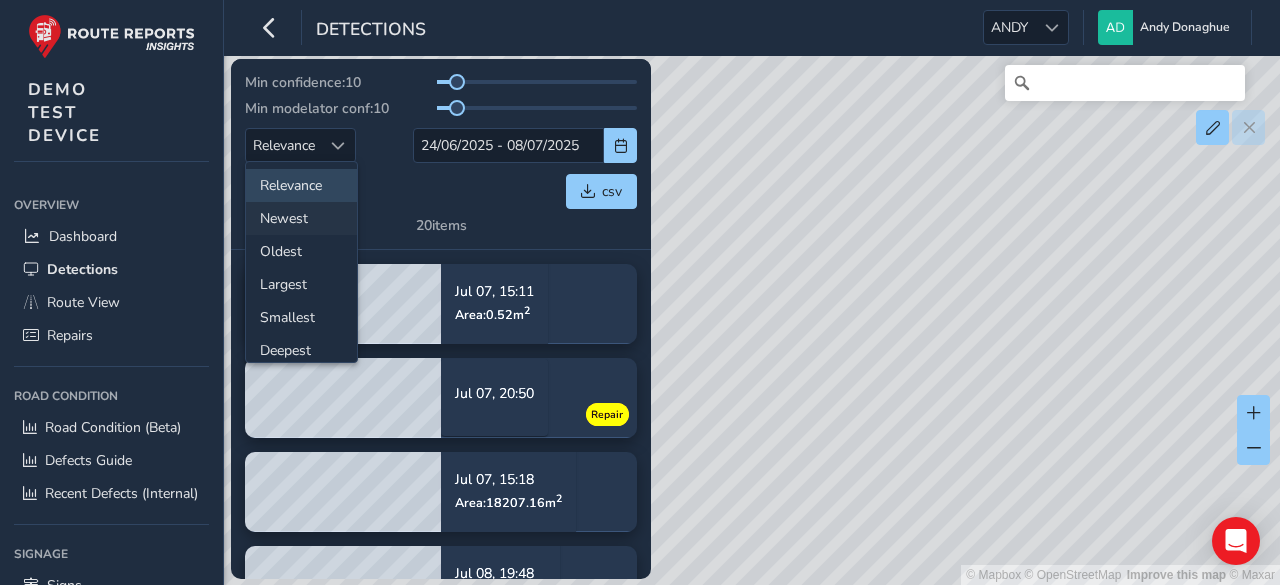 click on "Newest" at bounding box center (301, 218) 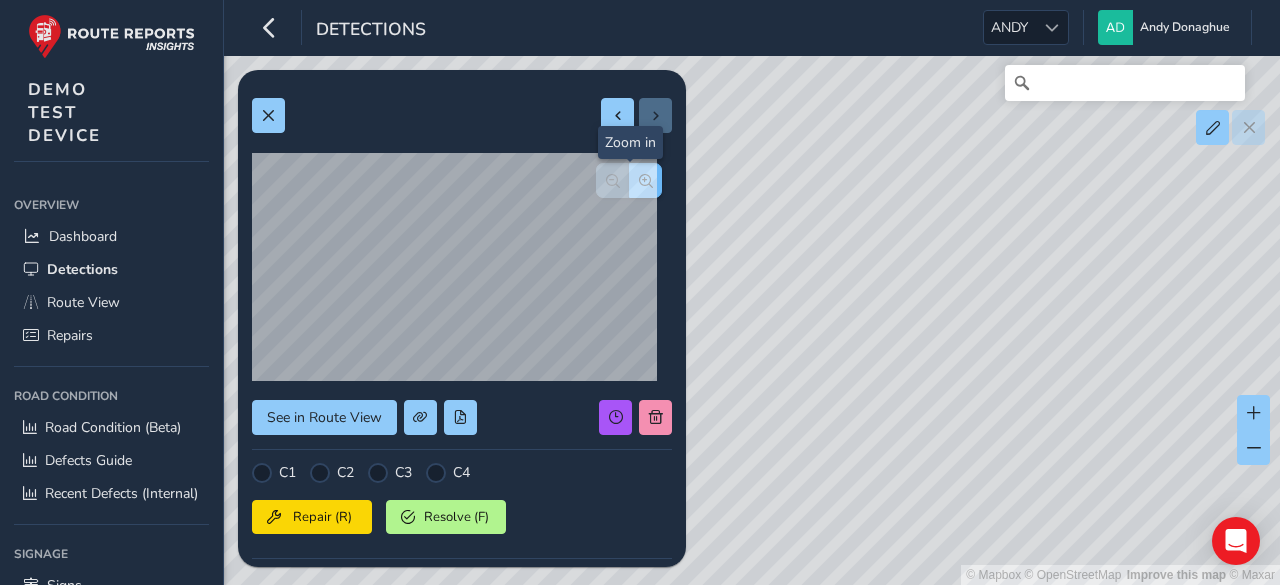 click at bounding box center [645, 180] 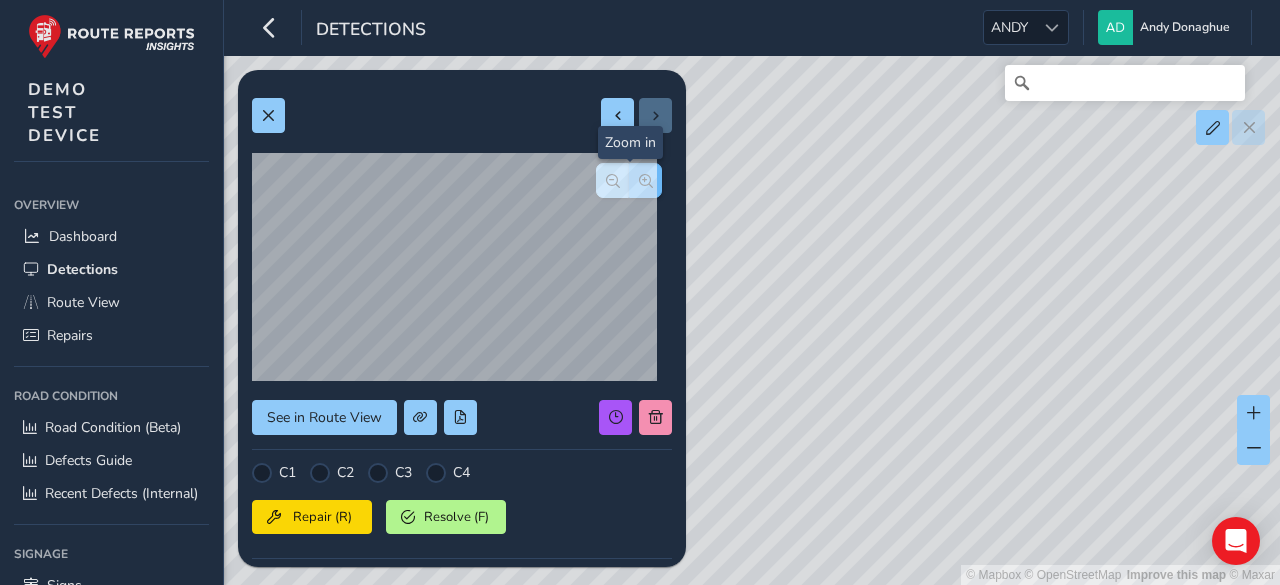 click at bounding box center [645, 180] 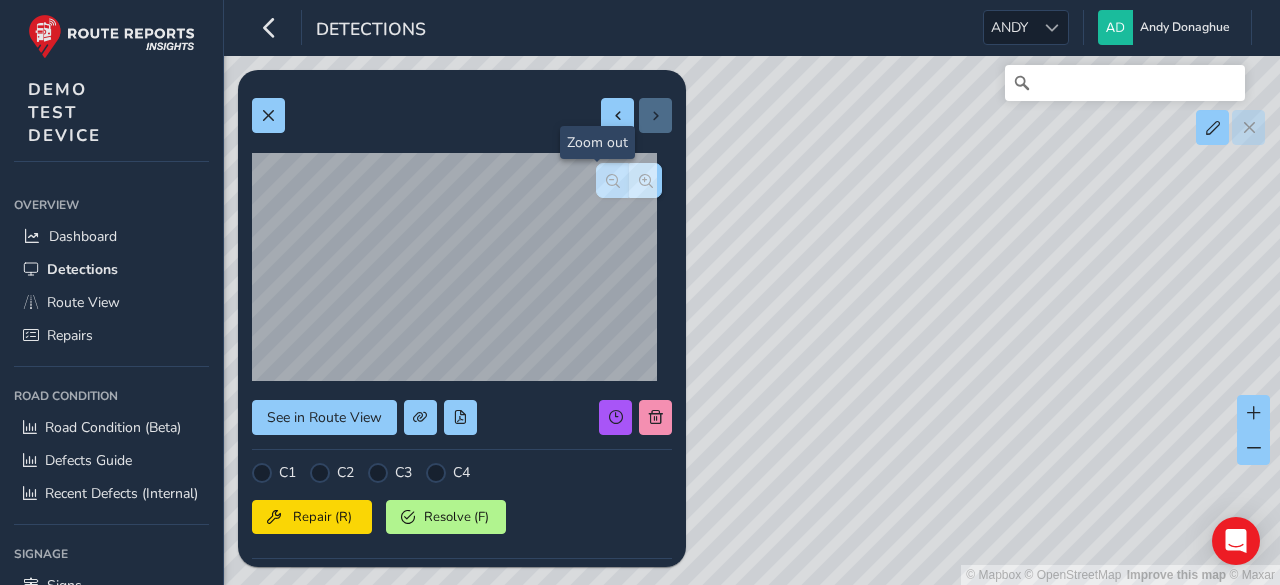 click at bounding box center (613, 181) 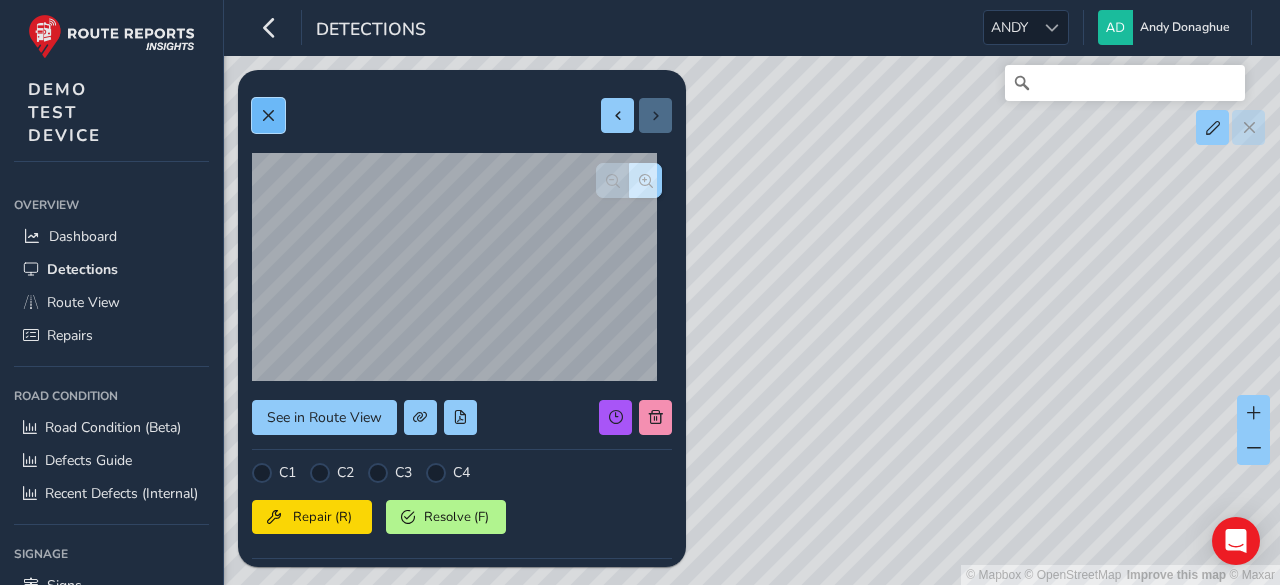 click at bounding box center (268, 116) 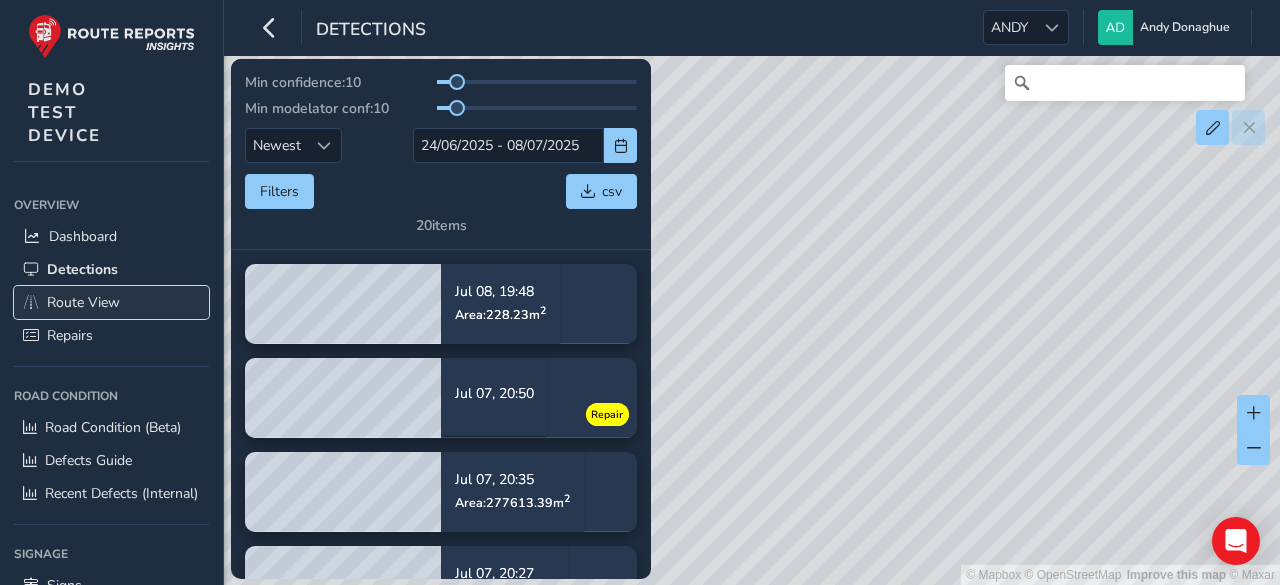 click on "Route View" at bounding box center (83, 302) 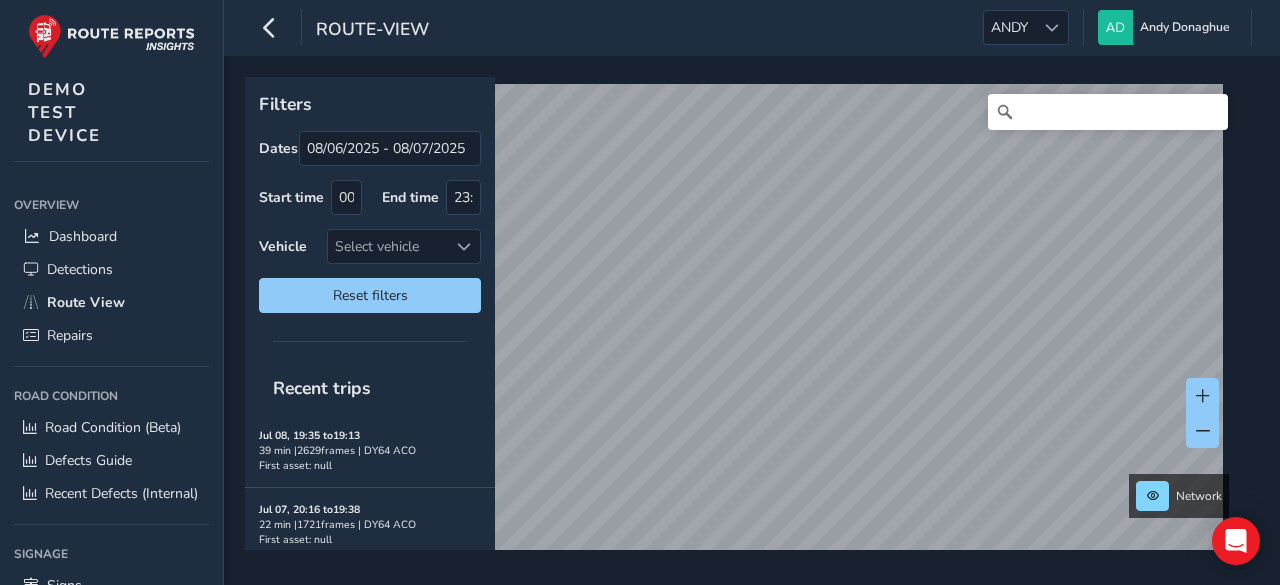 click on "route-view [FIRST] [LAST] [FIRST] [LAST] [FIRST] [LAST] Colour Scheme: Dark Dim Light Logout Filters Dates 08/06/2025 - 08/07/2025 Start time 00:00 End time 23:59 Vehicle Select vehicle Reset filters Recent trips Jul 08, 19:35   to  19:13 39   min |  2629  frames    | DY64 ACO First asset: null Jul 07, 20:16   to  19:38 22   min |  1721  frames    | DY64 ACO First asset: null Jul 07, 15:36   to  14:43 7   min |  322  frames    | DY64 ACO First asset: null Jul 07, 15:06   to  14:29 23   min |  1263  frames    | DY64 ACO First asset: null       Network © Mapbox   © OpenStreetMap   Improve this map   © Maxar" at bounding box center (752, 292) 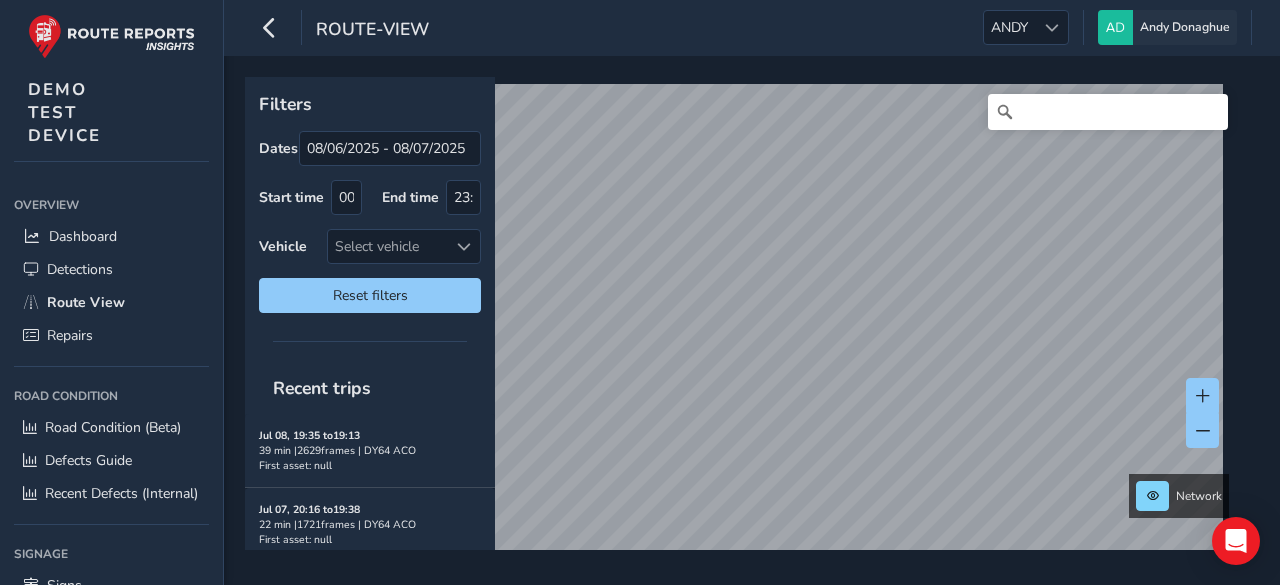 click on "route-view [FIRST] [LAST] [FIRST] [LAST] [FIRST] [LAST] Colour Scheme: Dark Dim Light Logout Filters Dates 08/06/2025 - 08/07/2025 Start time 00:00 End time 23:59 Vehicle Select vehicle Reset filters Recent trips Jul 08, 19:35   to  19:13 39   min |  2629  frames    | DY64 ACO First asset: null Jul 07, 20:16   to  19:38 22   min |  1721  frames    | DY64 ACO First asset: null Jul 07, 15:36   to  14:43 7   min |  322  frames    | DY64 ACO First asset: null Jul 07, 15:06   to  14:29 23   min |  1263  frames    | DY64 ACO First asset: null       Network © Mapbox   © OpenStreetMap   Improve this map   © Maxar" at bounding box center [752, 292] 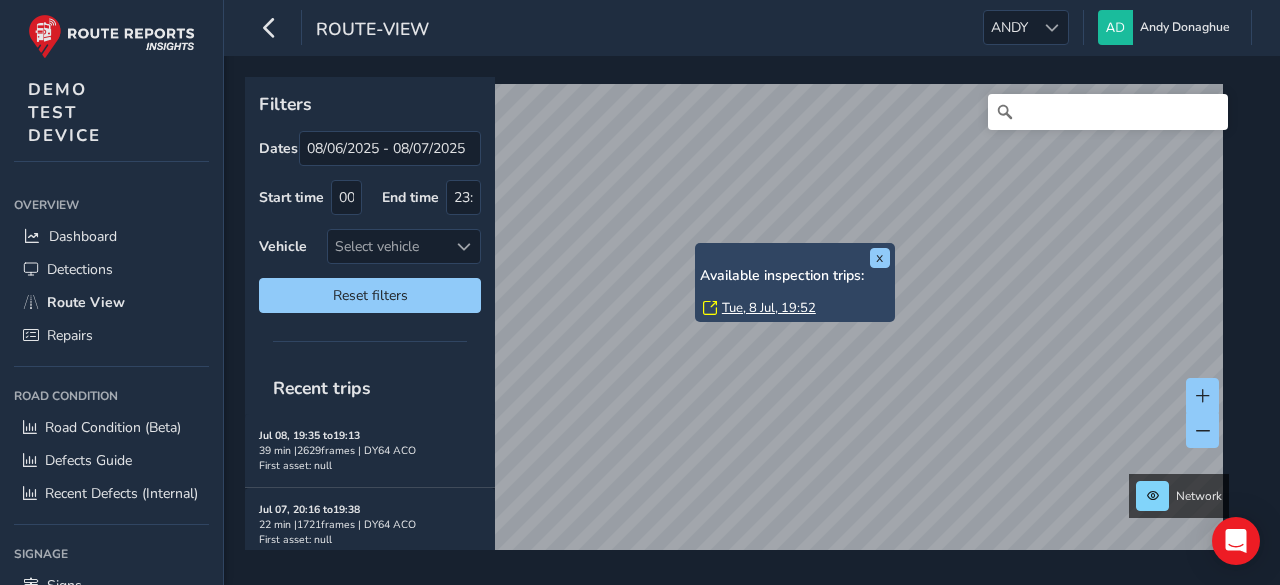 click on "x Available inspection trips: Tue, 8 Jul, 19:52" at bounding box center [795, 282] 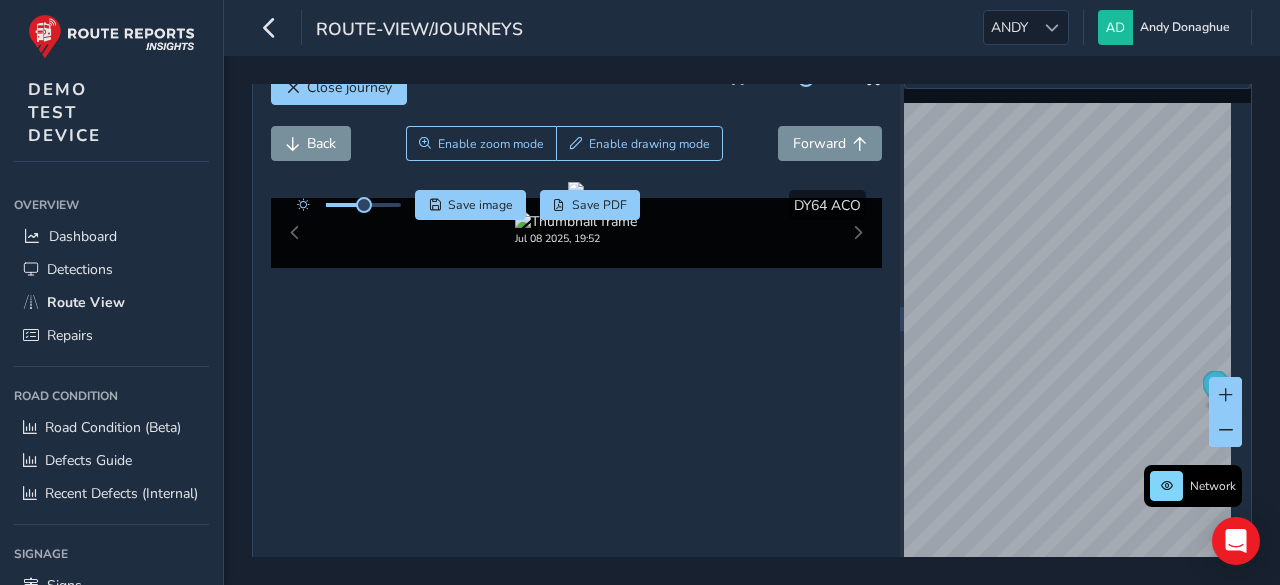 scroll, scrollTop: 41, scrollLeft: 0, axis: vertical 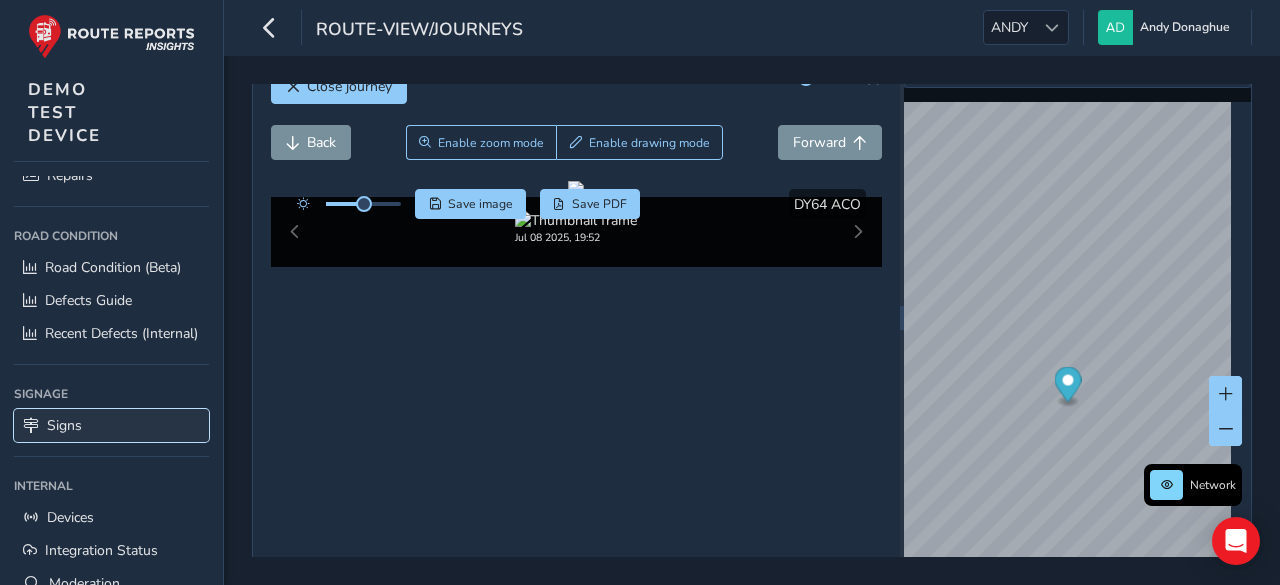 click on "Signs" at bounding box center (64, 425) 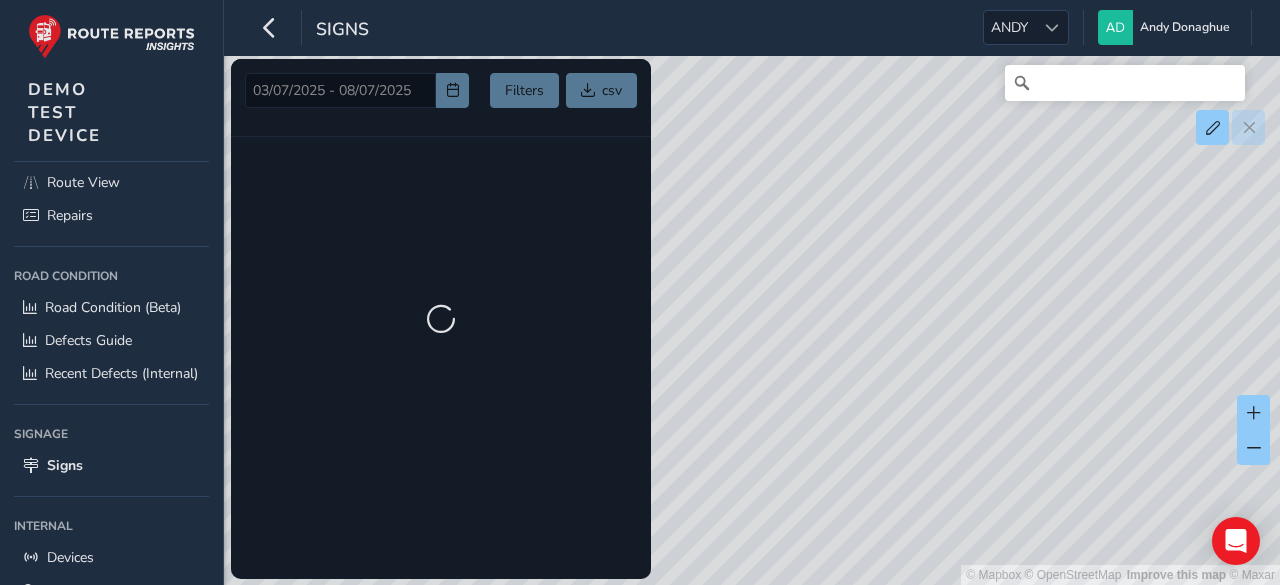 scroll, scrollTop: 0, scrollLeft: 0, axis: both 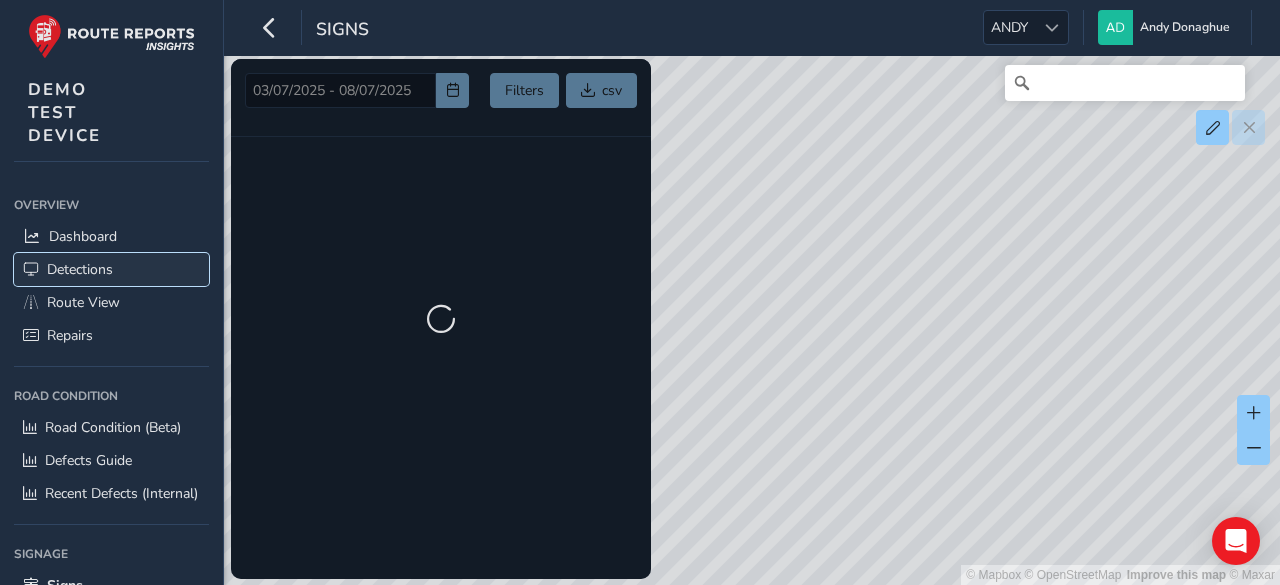 click on "Detections" at bounding box center [80, 269] 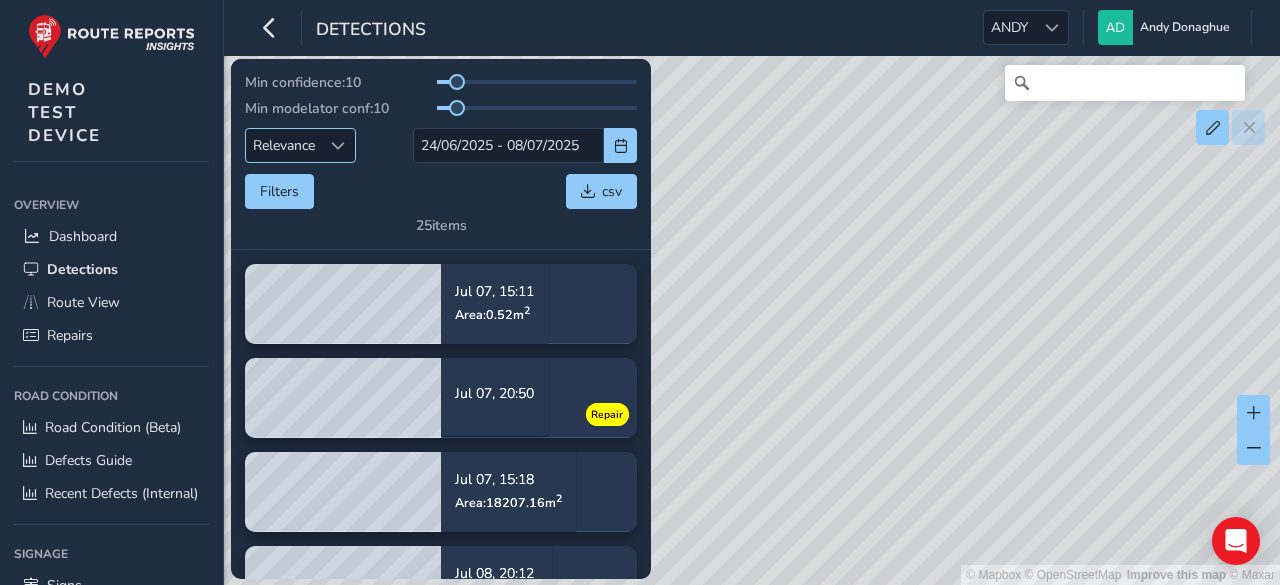 click at bounding box center (338, 146) 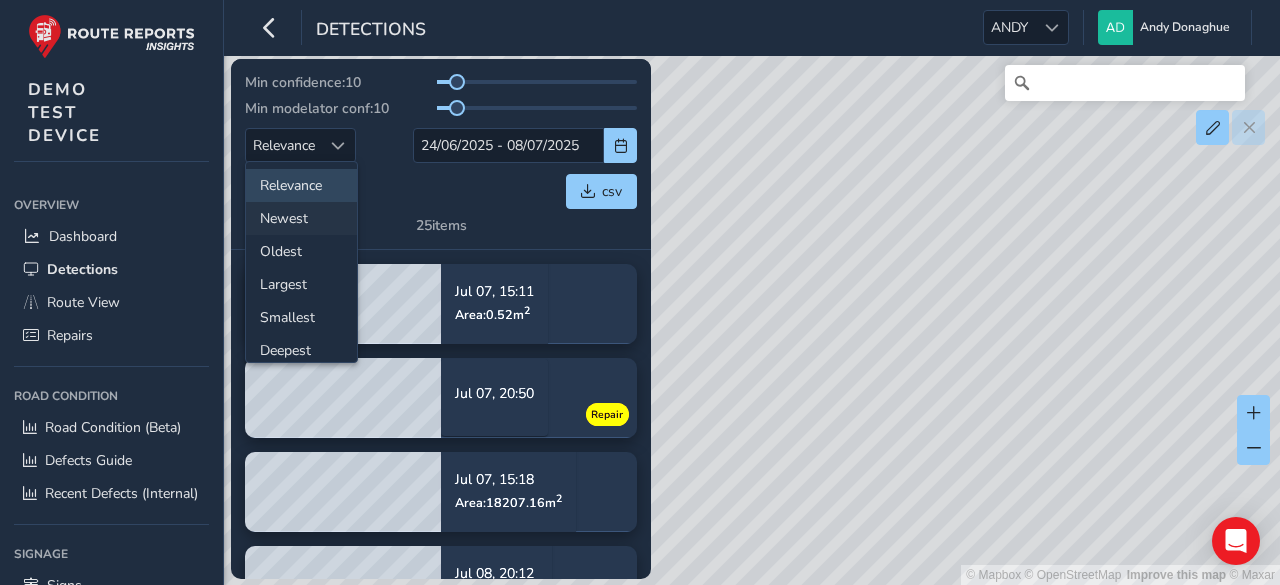 click on "Newest" at bounding box center (301, 218) 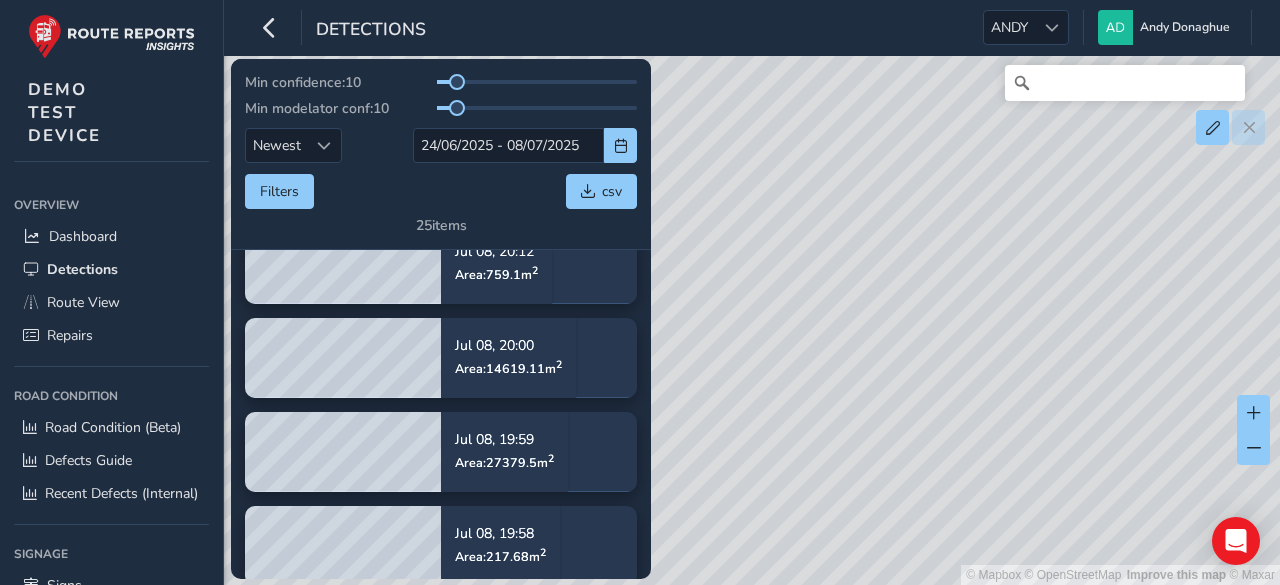scroll, scrollTop: 80, scrollLeft: 0, axis: vertical 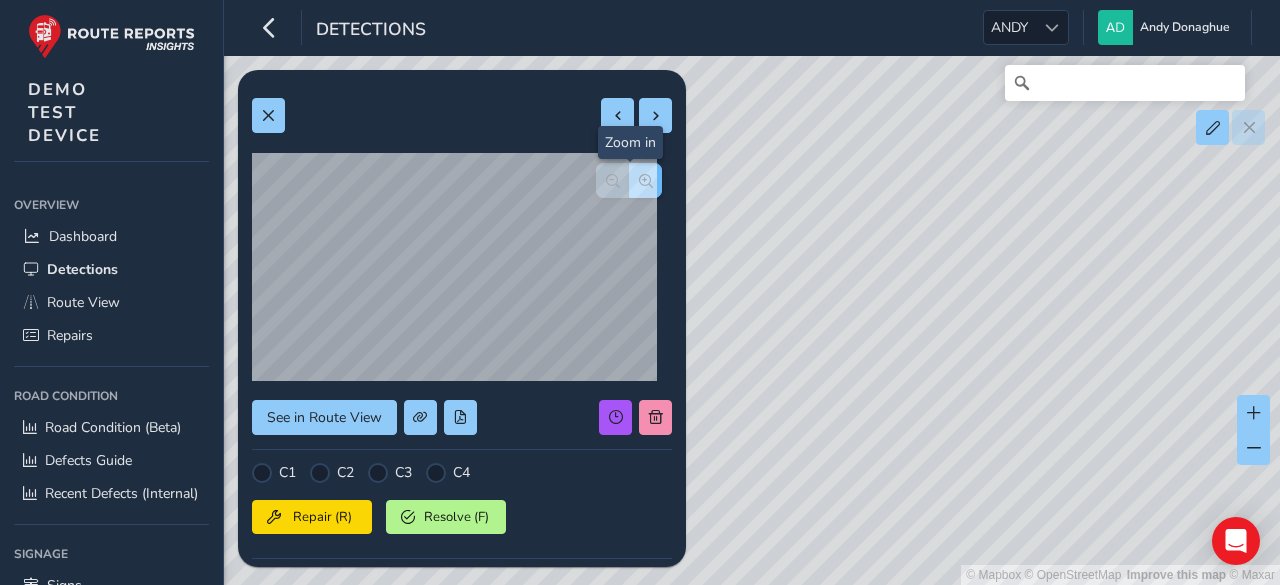 click at bounding box center [646, 181] 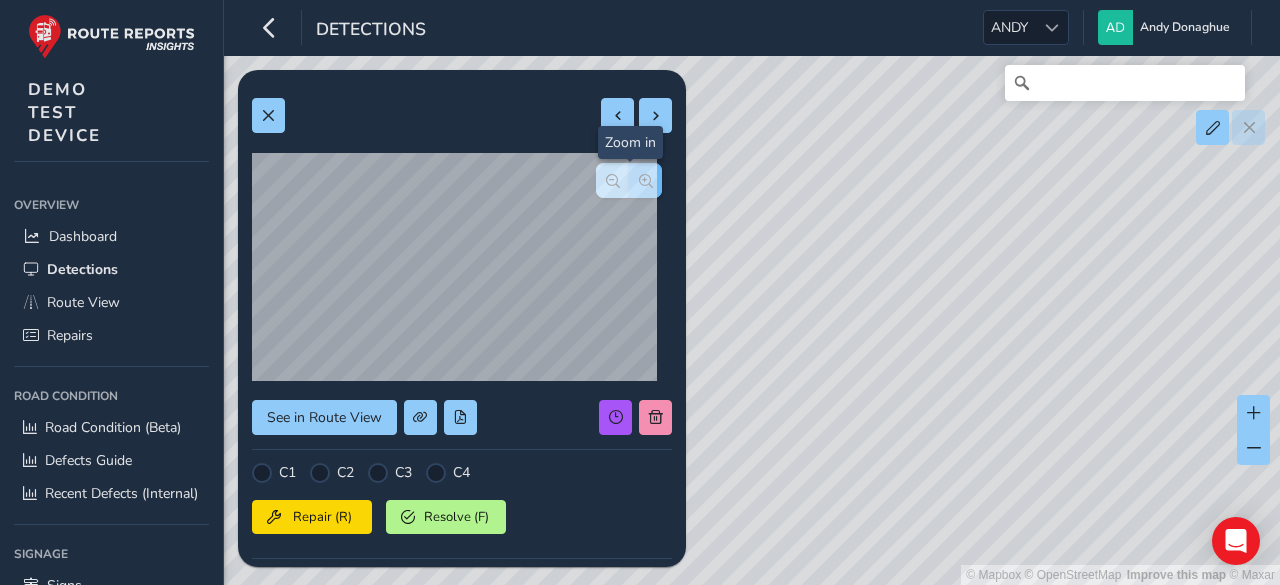 click at bounding box center (646, 181) 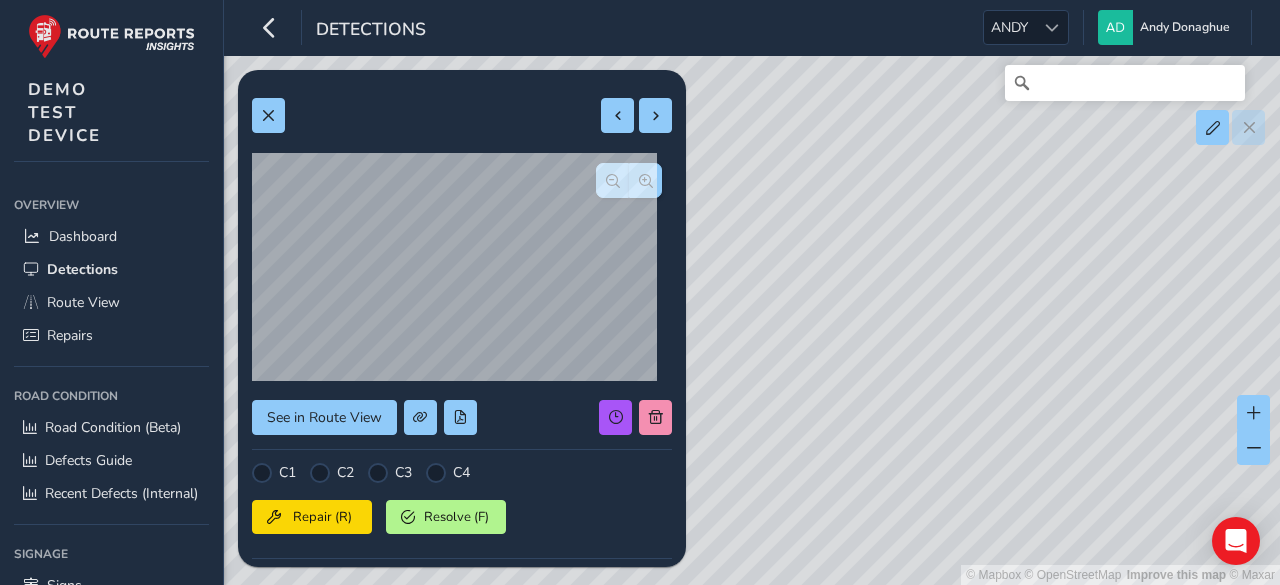click on "© Mapbox   © OpenStreetMap   Improve this map   © Maxar" at bounding box center (640, 292) 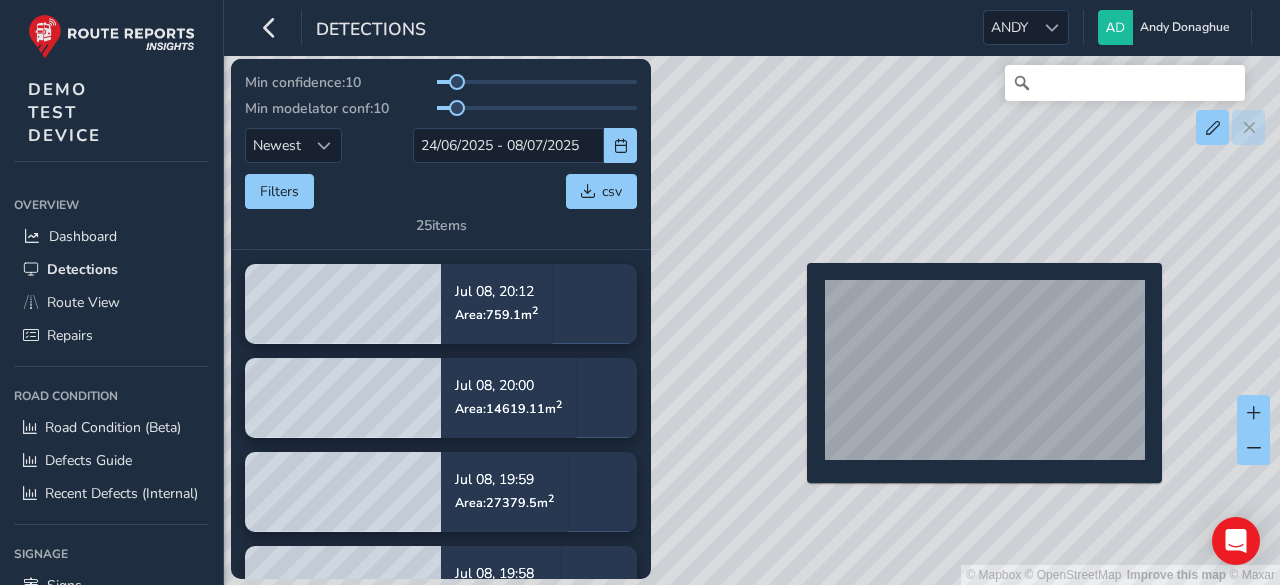 click on "© Mapbox   © OpenStreetMap   Improve this map   © Maxar" at bounding box center (640, 292) 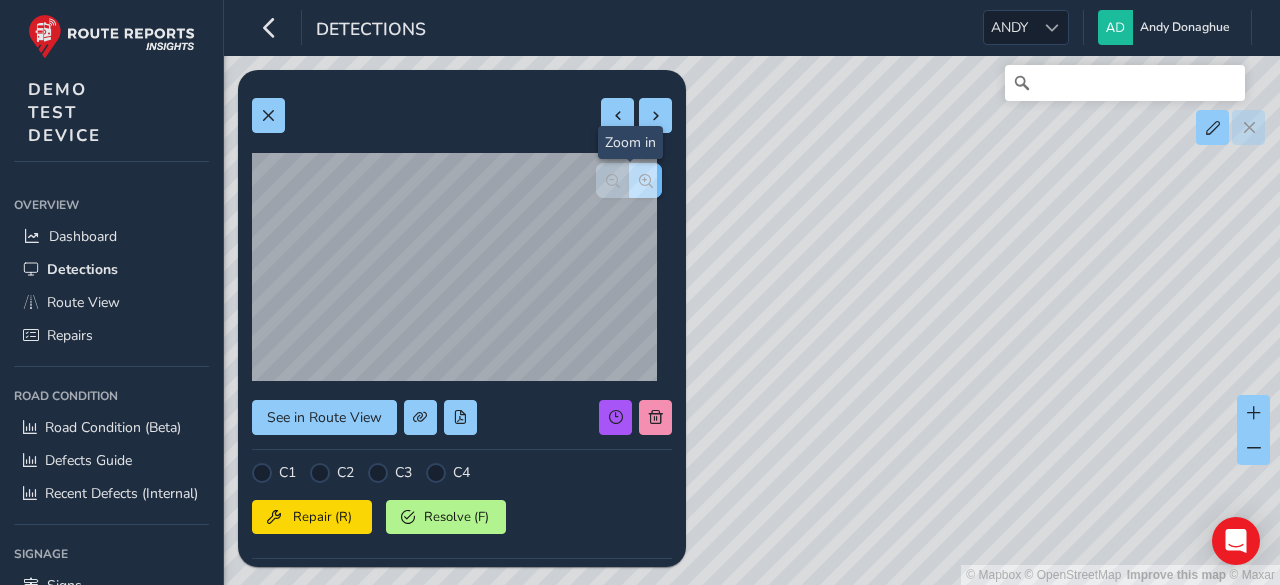 click at bounding box center (646, 181) 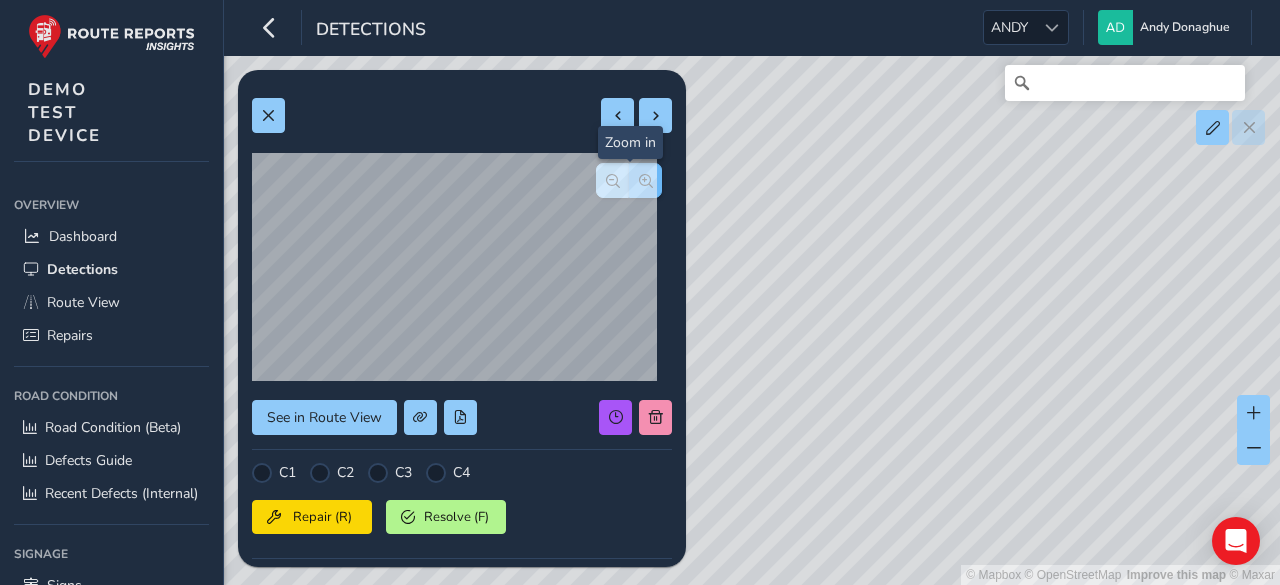 click at bounding box center (646, 181) 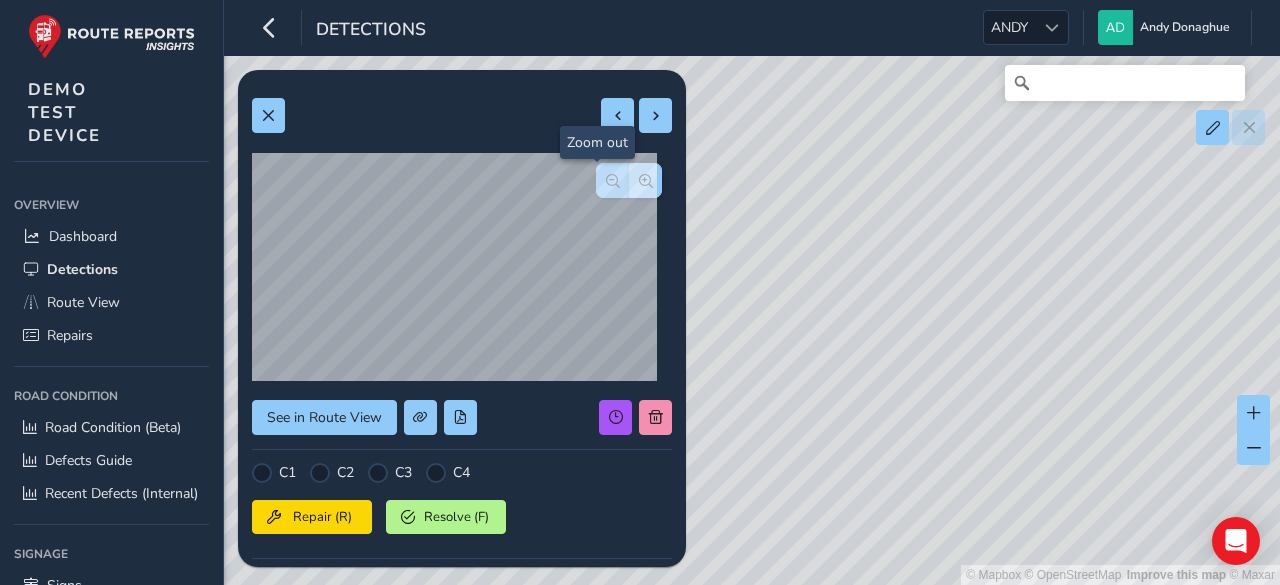 click at bounding box center [613, 181] 